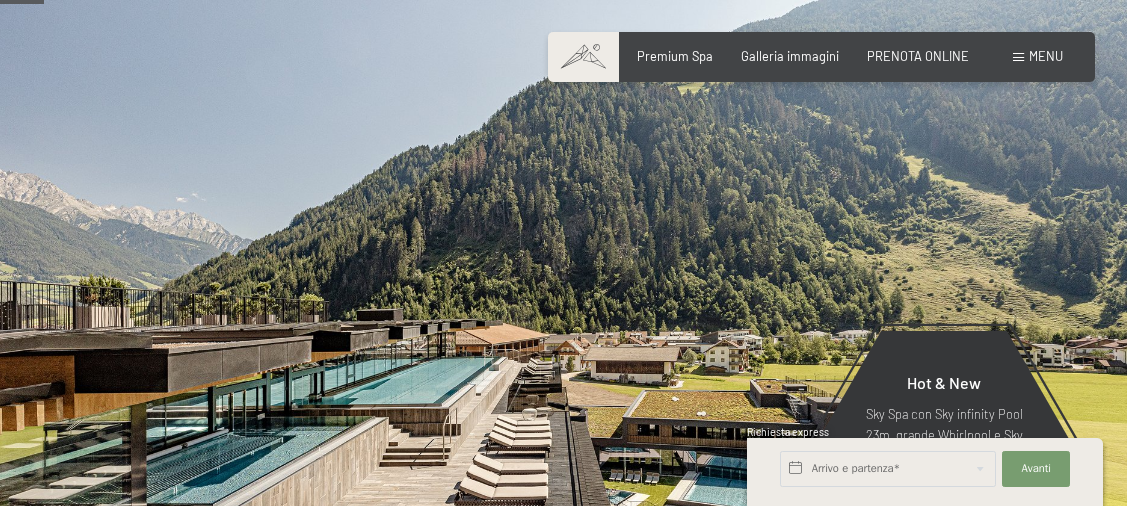 scroll, scrollTop: 300, scrollLeft: 0, axis: vertical 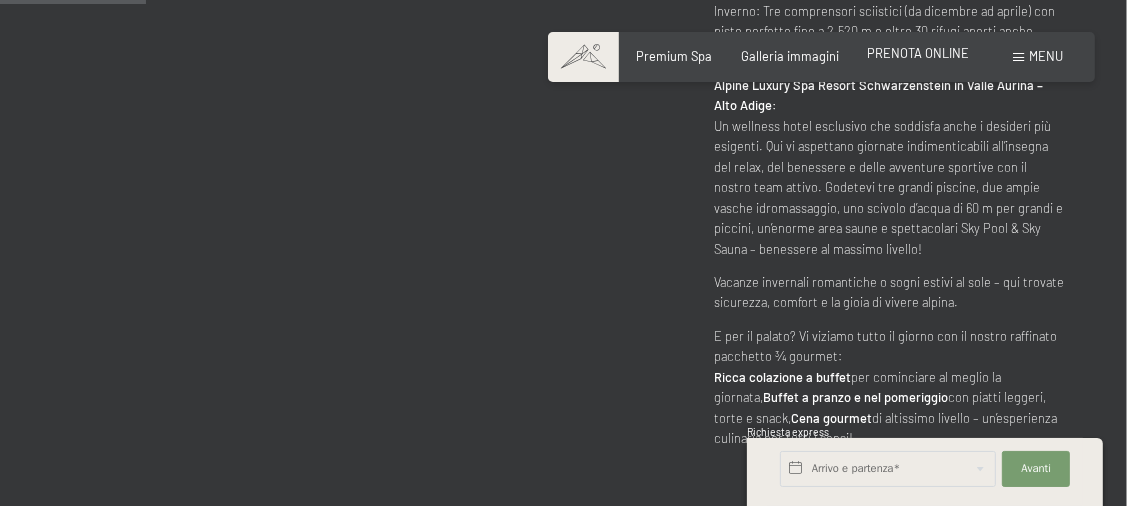 click on "PRENOTA ONLINE" at bounding box center [918, 53] 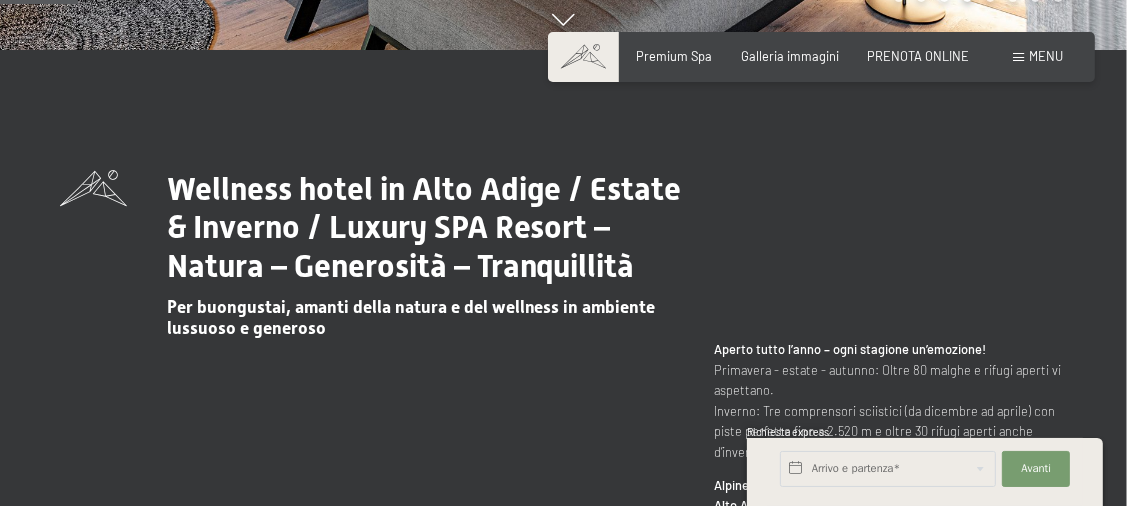 scroll, scrollTop: 400, scrollLeft: 0, axis: vertical 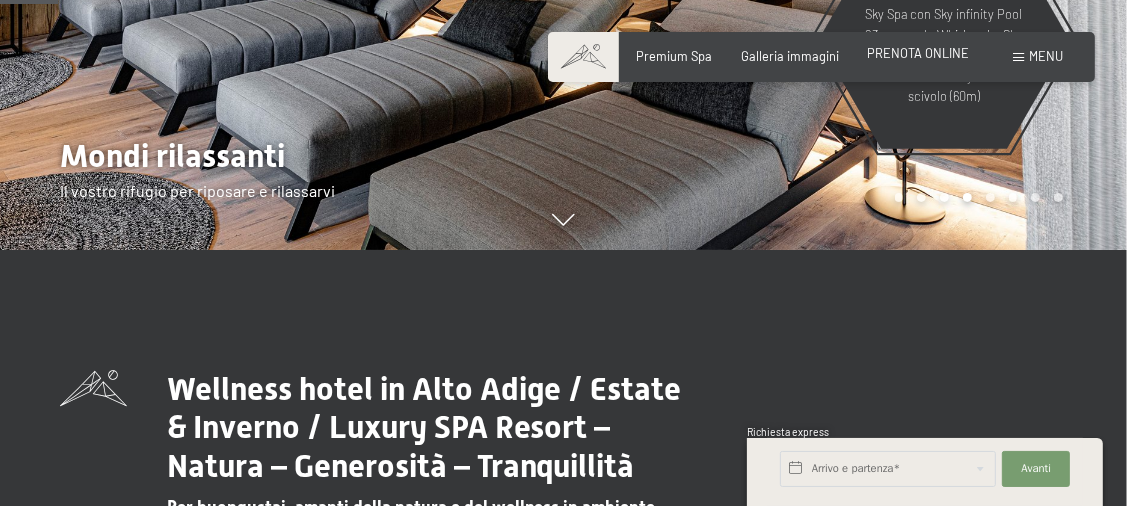 click on "PRENOTA ONLINE" at bounding box center (918, 53) 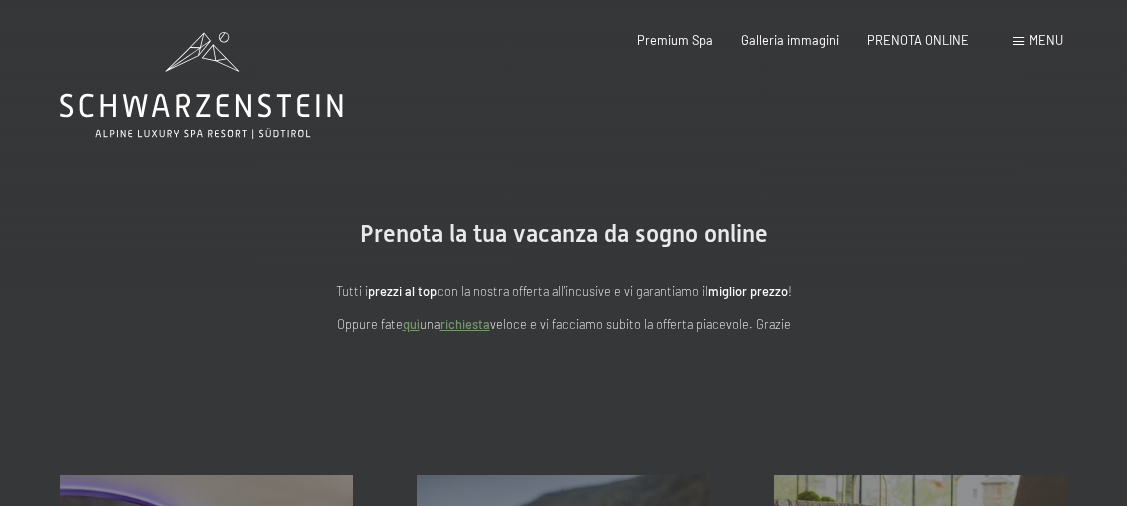 scroll, scrollTop: 0, scrollLeft: 0, axis: both 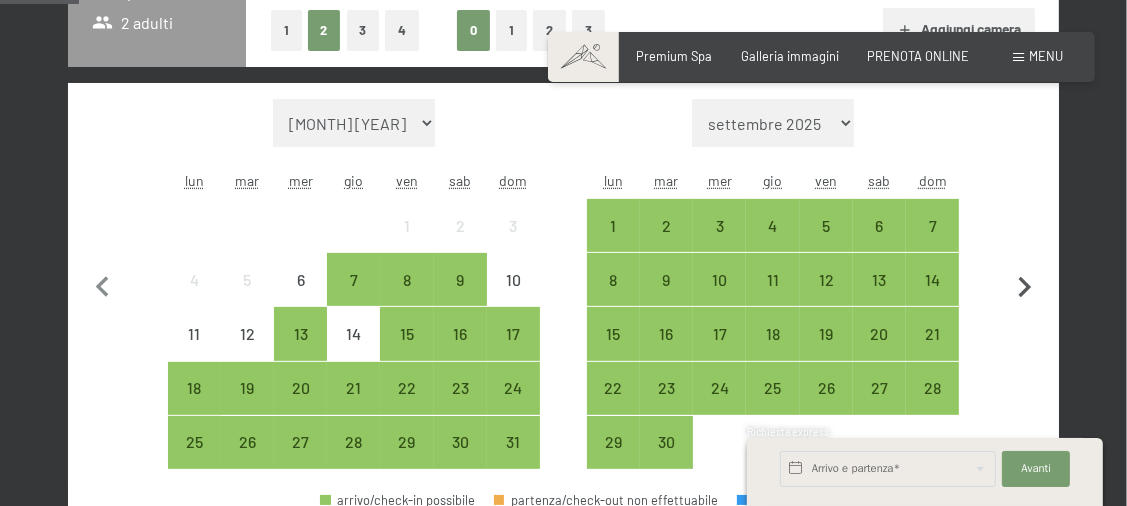 click 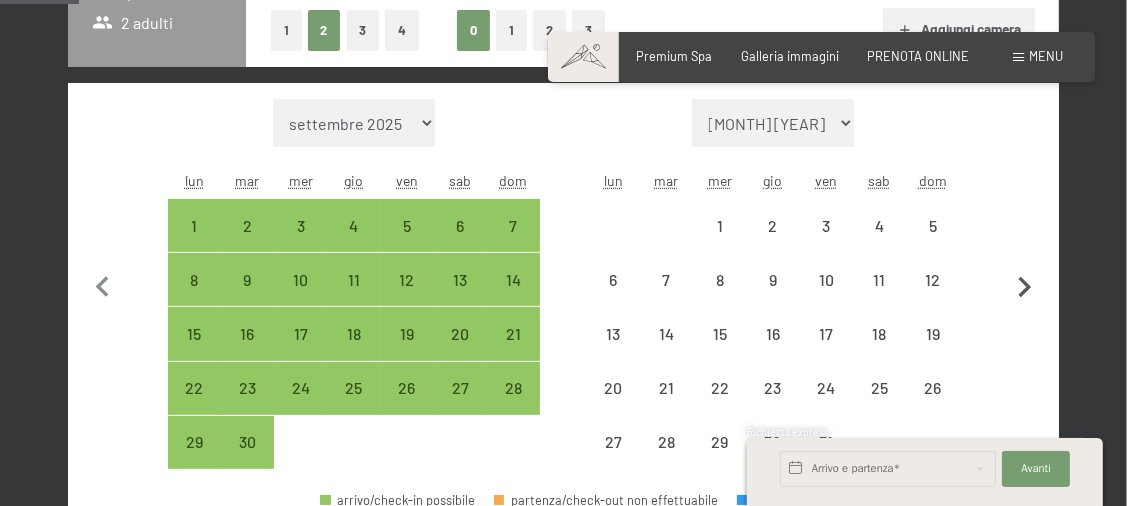 select on "2025-09-01" 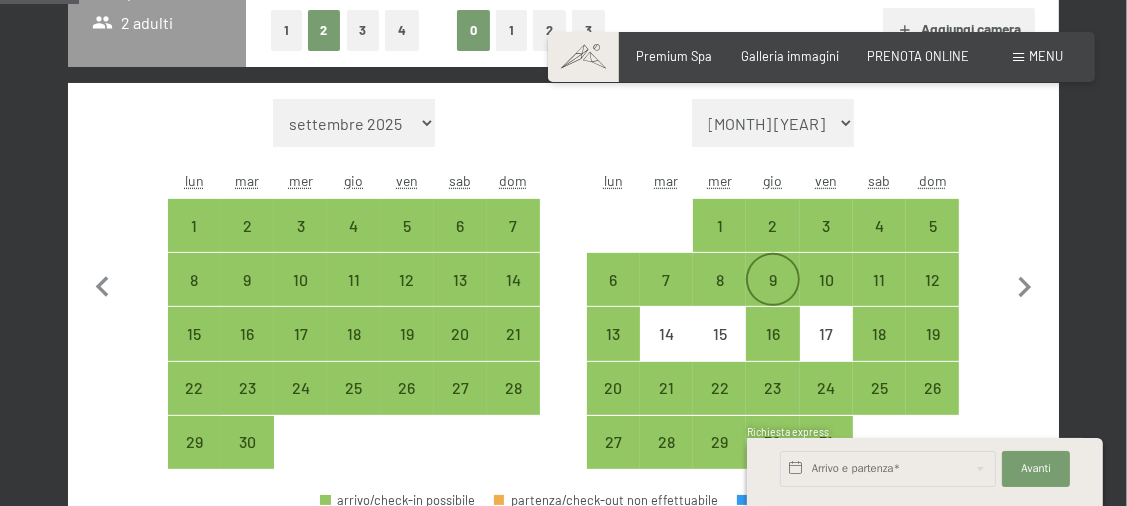 click on "9" at bounding box center (772, 296) 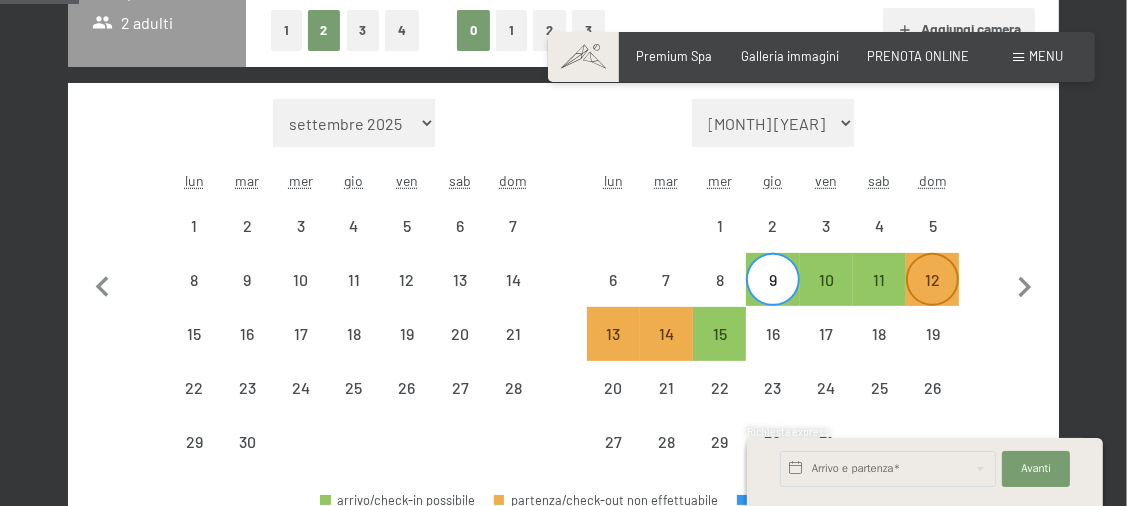 click on "12" at bounding box center (932, 296) 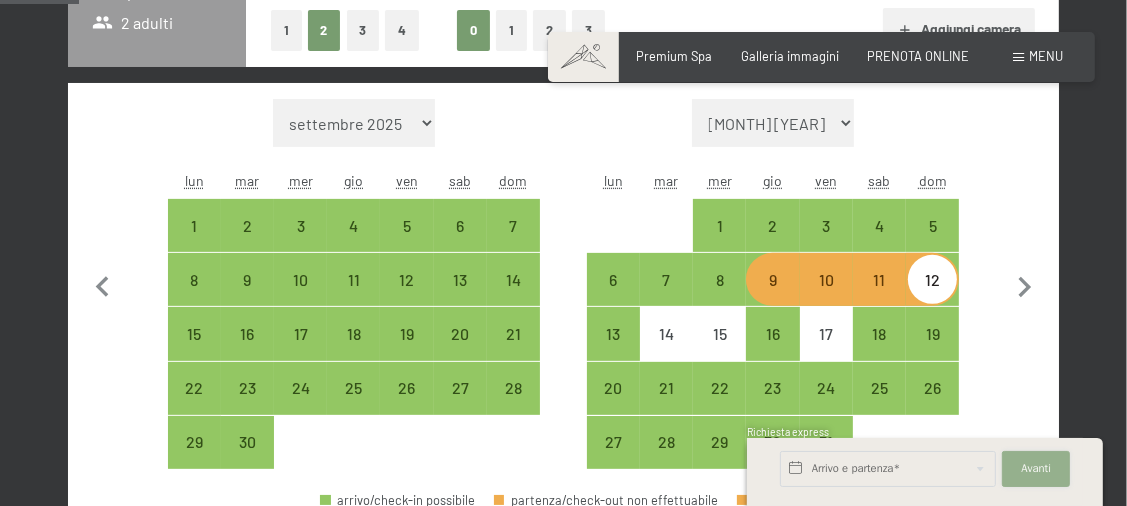click on "Avanti" at bounding box center [1037, 469] 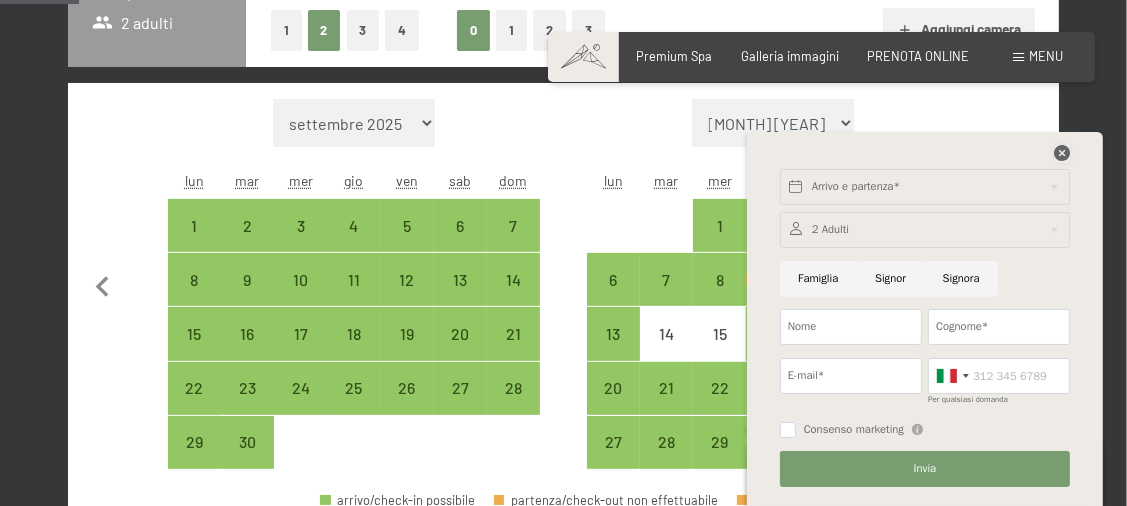 click at bounding box center [1062, 153] 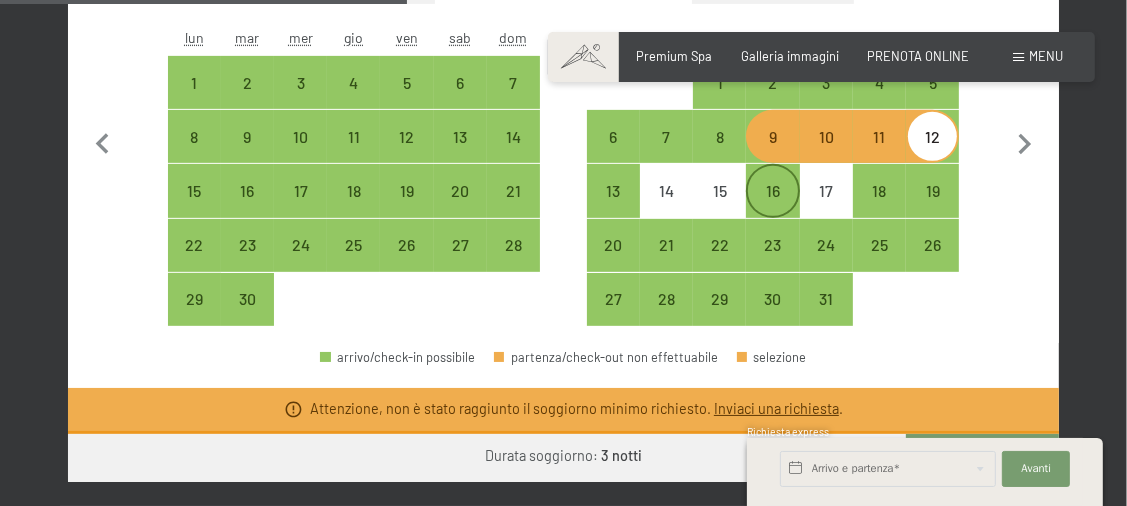 scroll, scrollTop: 800, scrollLeft: 0, axis: vertical 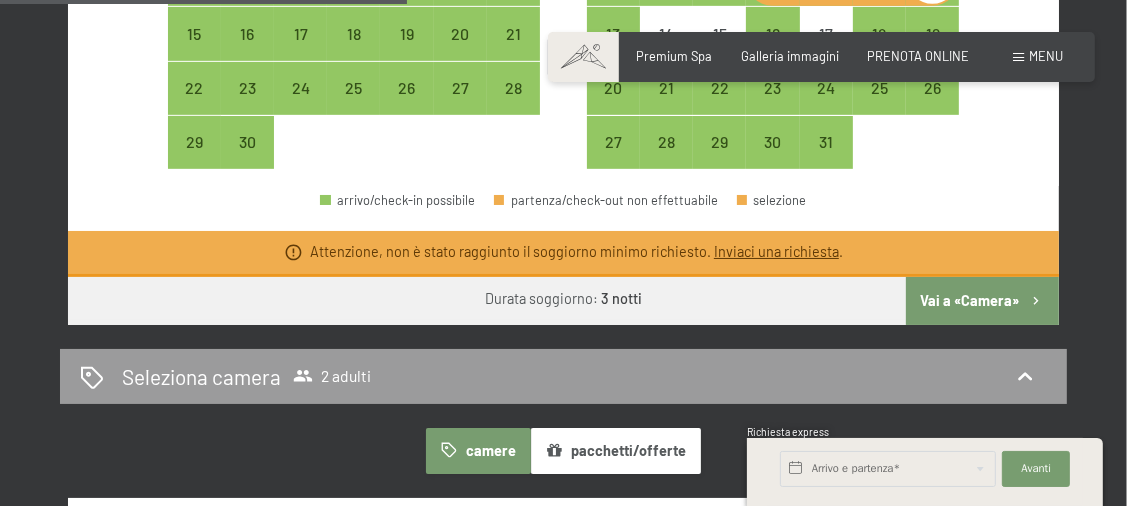 click on "Vai a «Camera»" at bounding box center [982, 301] 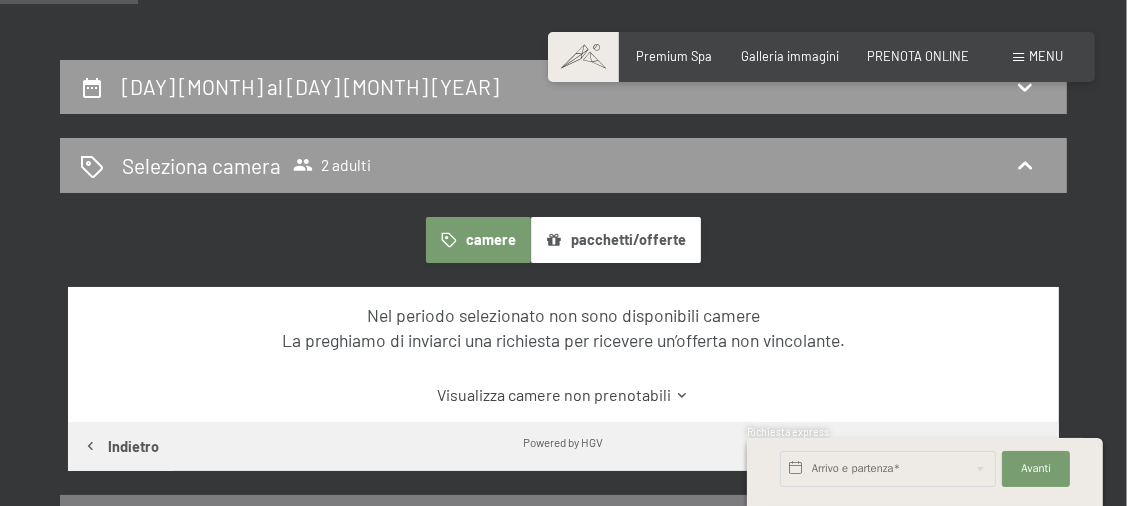 scroll, scrollTop: 94, scrollLeft: 0, axis: vertical 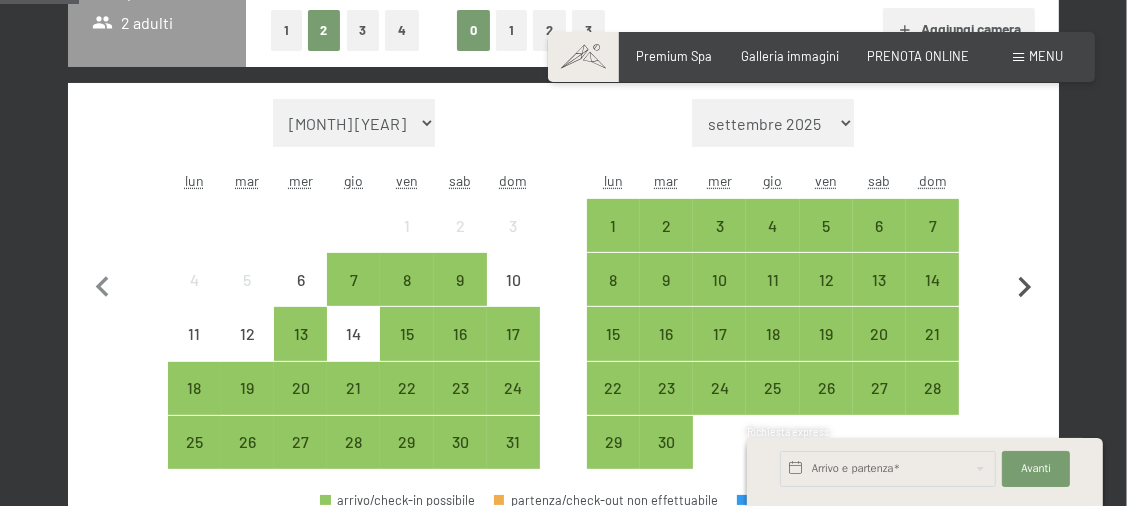 click 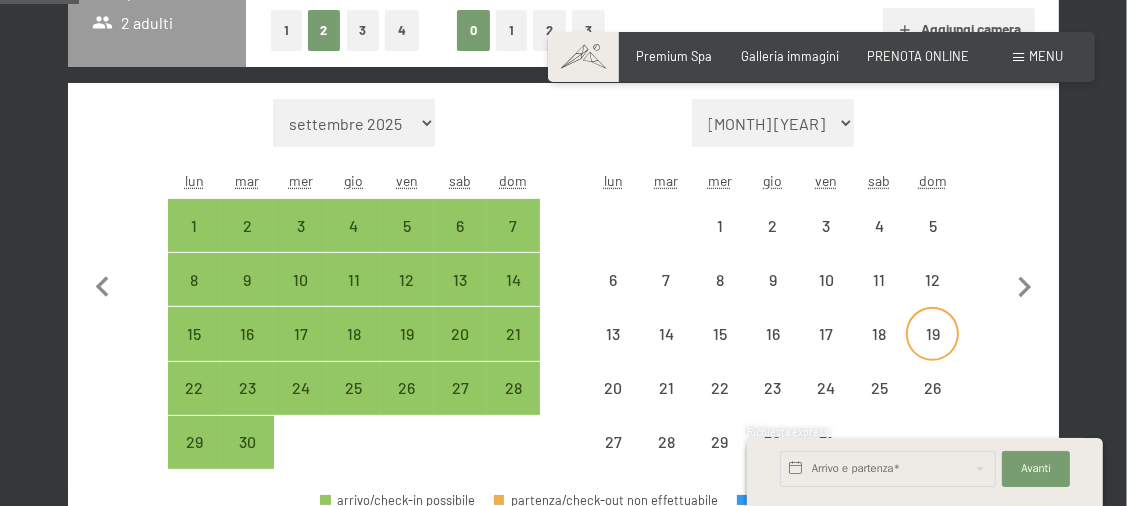 select on "2025-09-01" 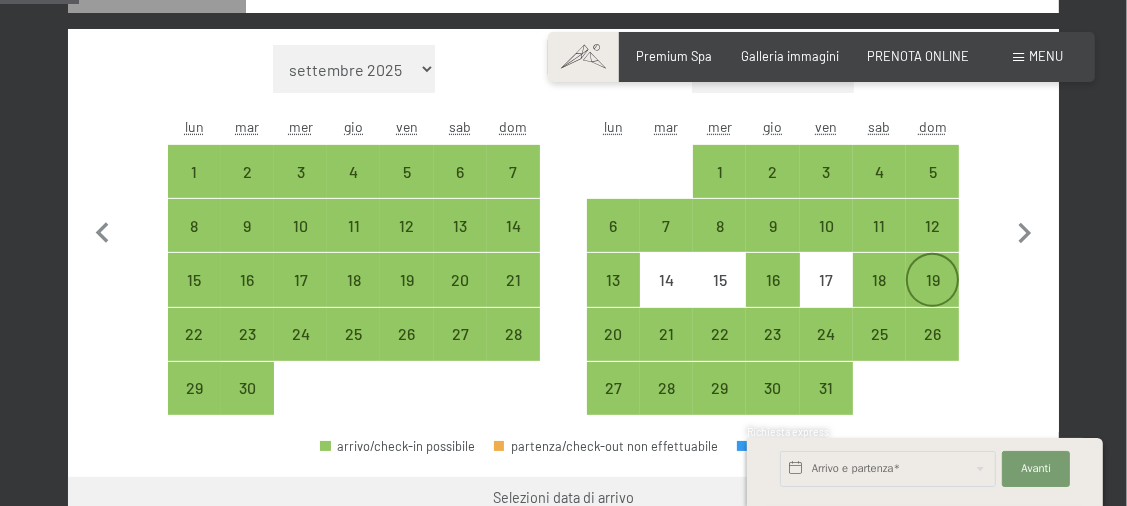 scroll, scrollTop: 600, scrollLeft: 0, axis: vertical 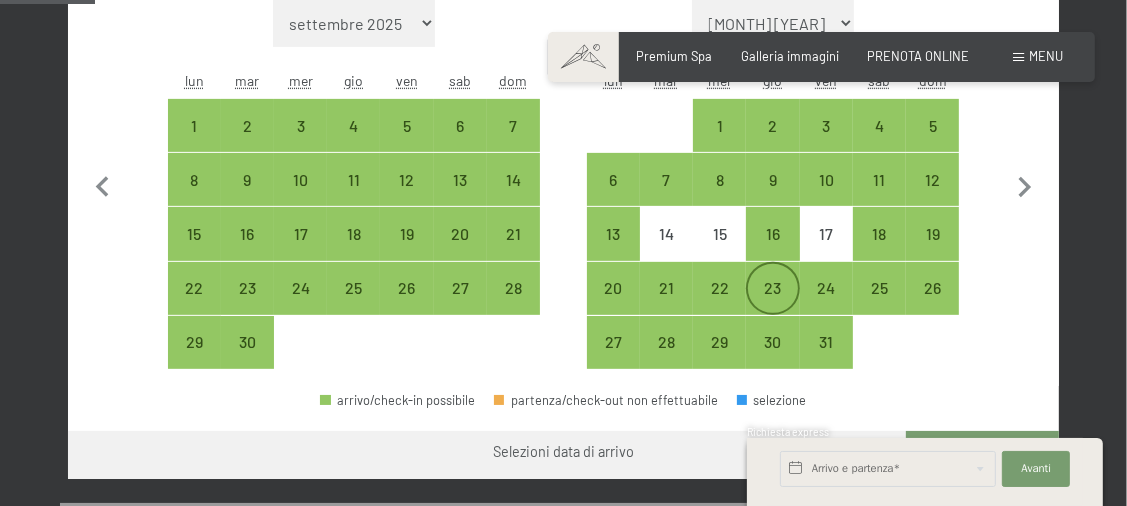 click on "23" at bounding box center (772, 304) 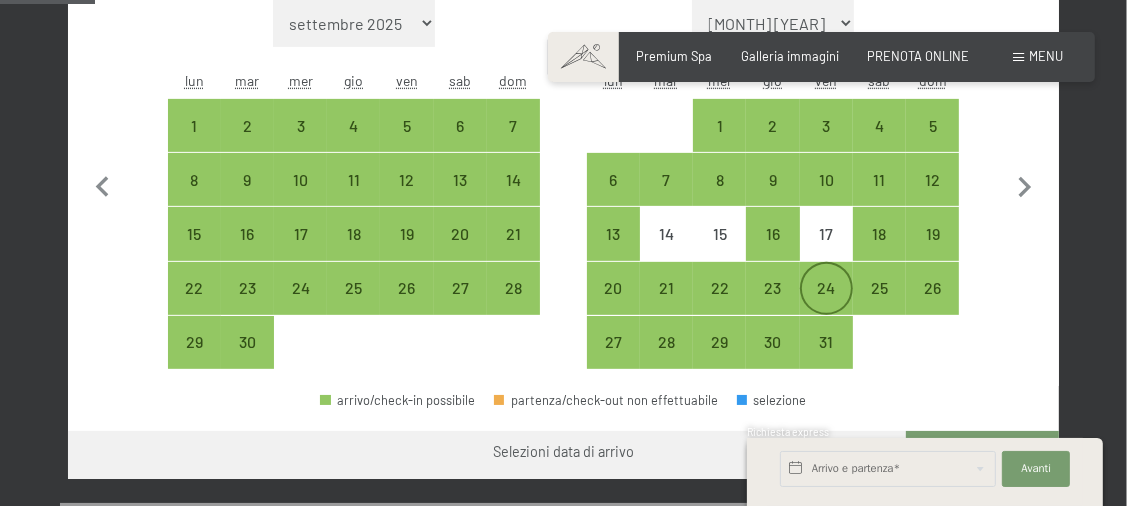 select on "2025-09-01" 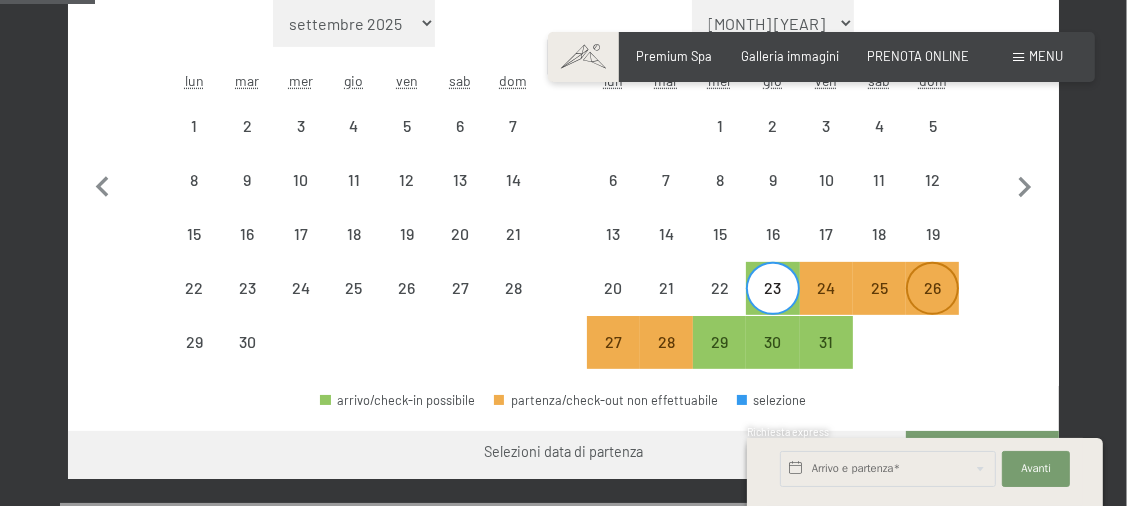 click on "26" at bounding box center (932, 304) 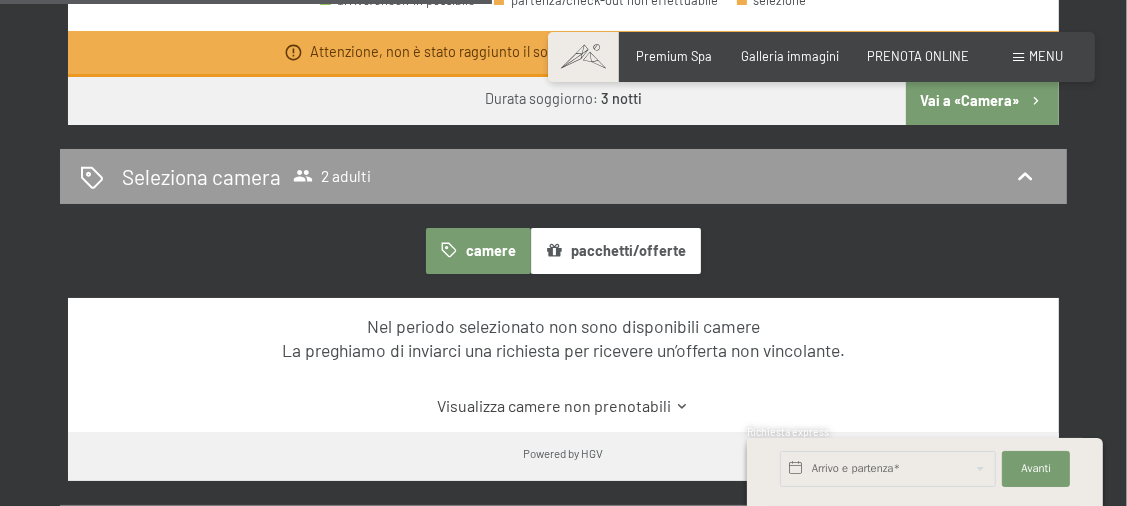 scroll, scrollTop: 1100, scrollLeft: 0, axis: vertical 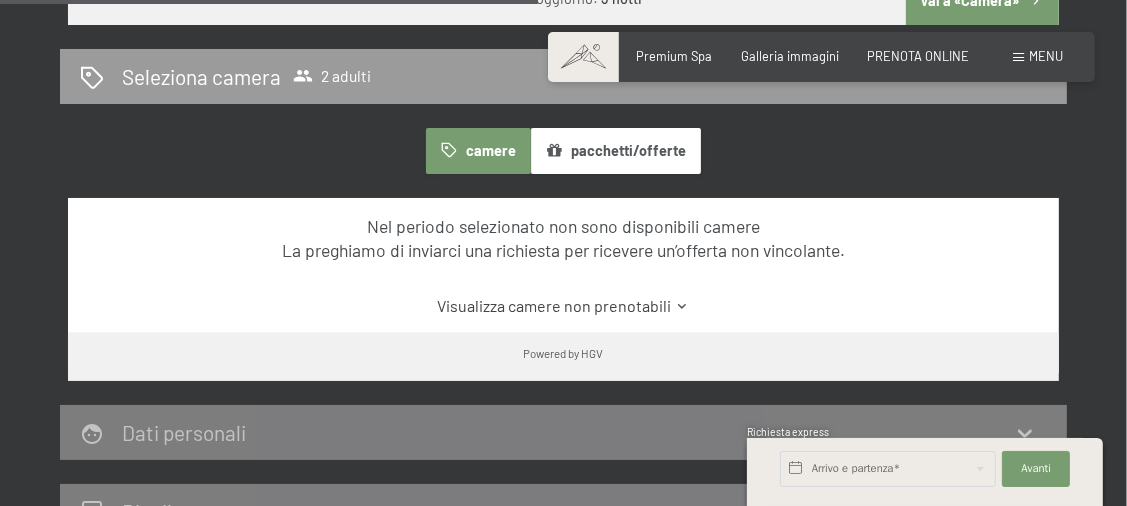 click on "Visualizza camere non prenotabili" at bounding box center (564, 306) 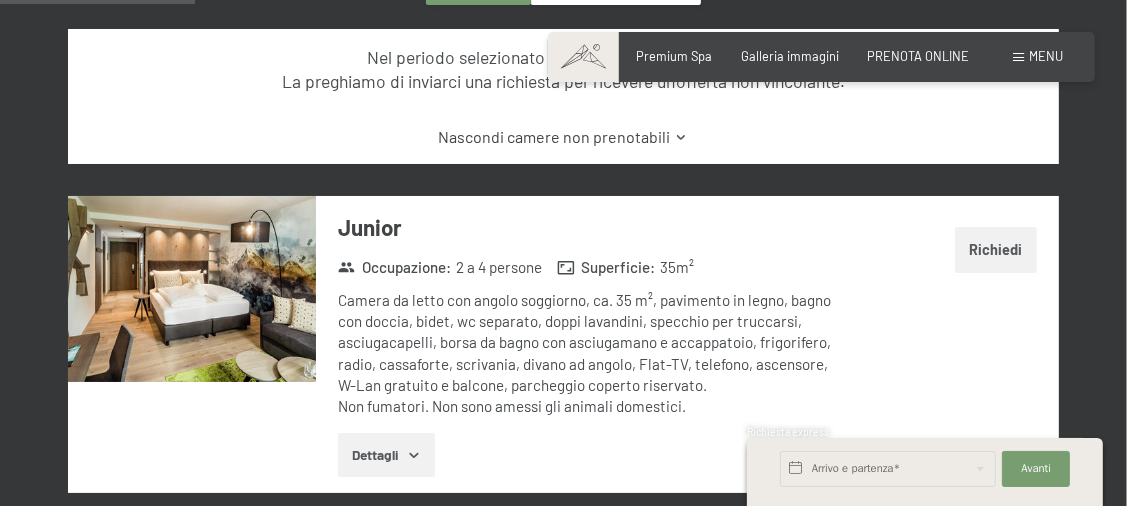 scroll, scrollTop: 1300, scrollLeft: 0, axis: vertical 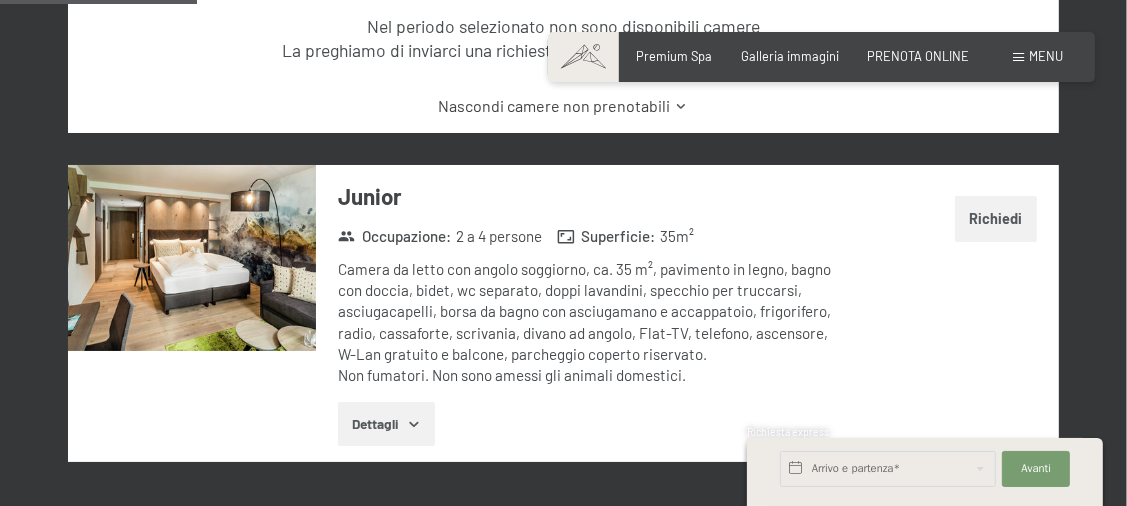 click on "Richiedi" at bounding box center (996, 219) 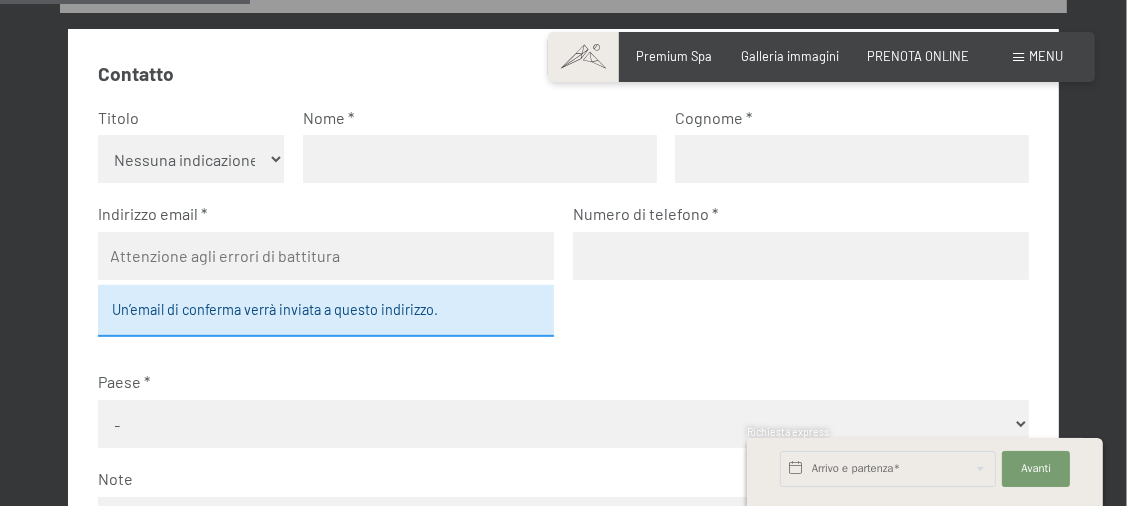 scroll, scrollTop: 194, scrollLeft: 0, axis: vertical 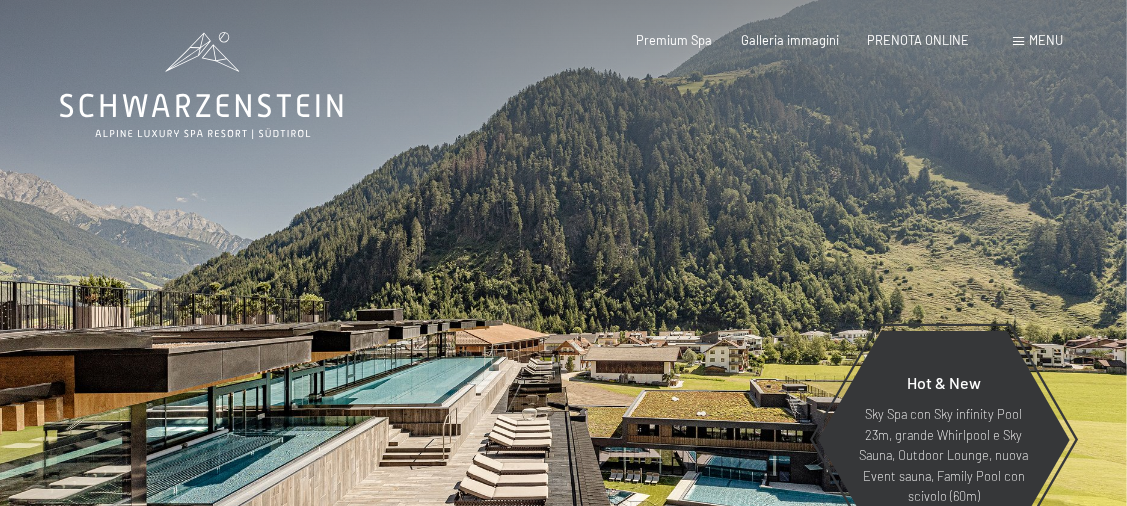 click on "Prenotazione           Richiesta                                     Premium Spa           Galleria immagini           PRENOTA ONLINE           Menu                                                                    DE         IT         EN                Buoni             Immagini               Richiesta           Prenotazione                    DE         IT         EN                       Schwarzenstein           Novità allo Schwarzenstein         I padroni di casa         Premium spa         Cucina gourmet         Attività         Programma settimanale         Immagini             Family         GoGreen         Belvita         Immagini                     Alloggi & prezzi           Servizi inclusi         Camere & prezzi         Lista             Offerte         Lista             Prezzi per famiglie         Prezzi trattmenti         Premi ospiti fedeli         Richiesta         Prenotazione         Condizioni generali         Buoni         Idee regalo" at bounding box center [821, 41] 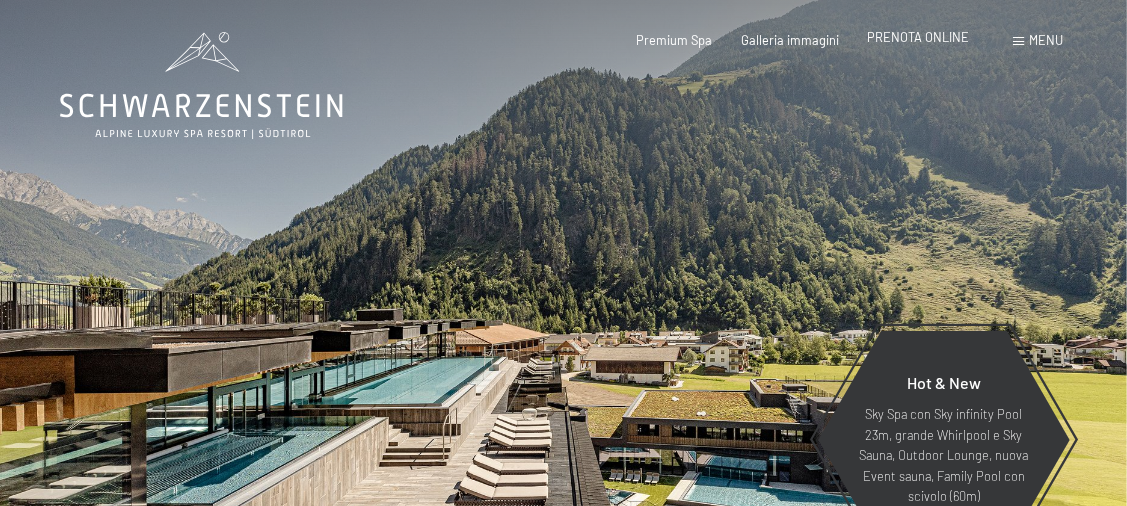click on "PRENOTA ONLINE" at bounding box center [918, 37] 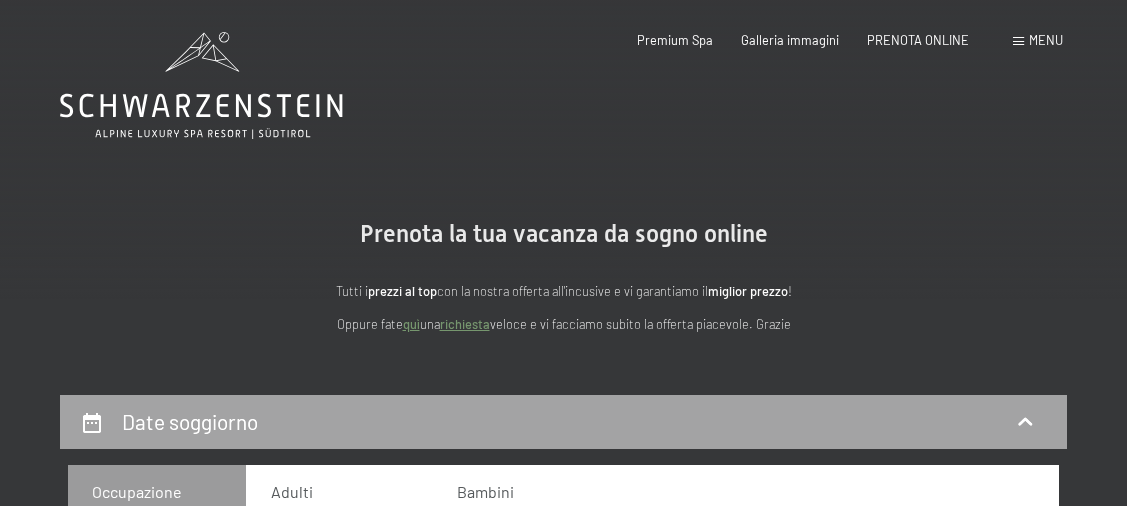 scroll, scrollTop: 0, scrollLeft: 0, axis: both 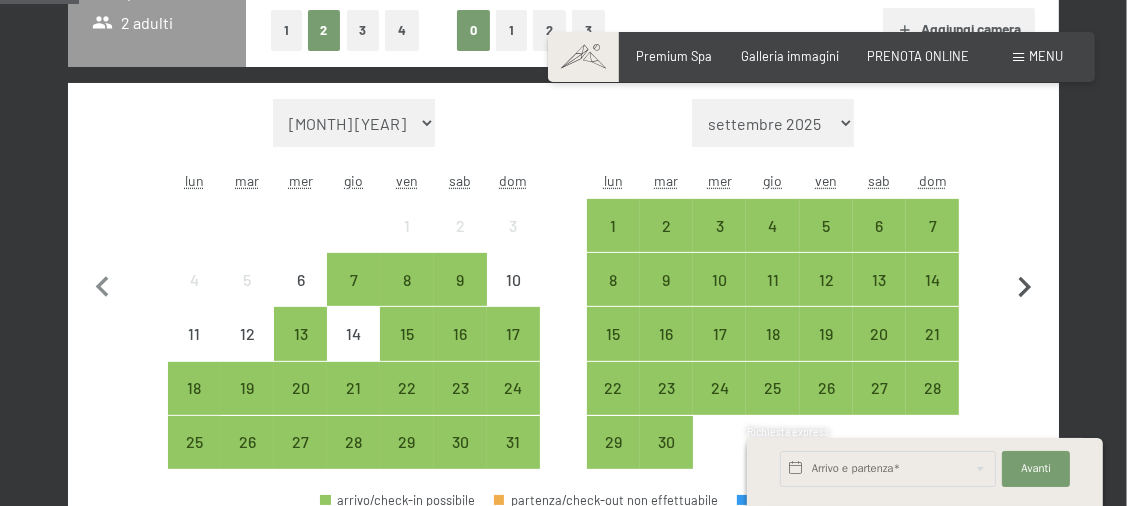 click 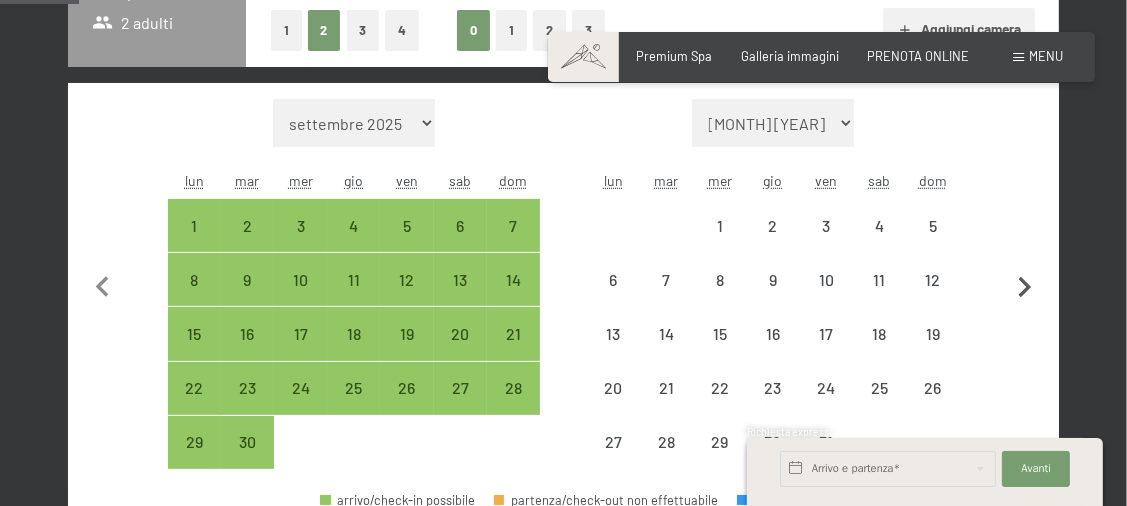 click 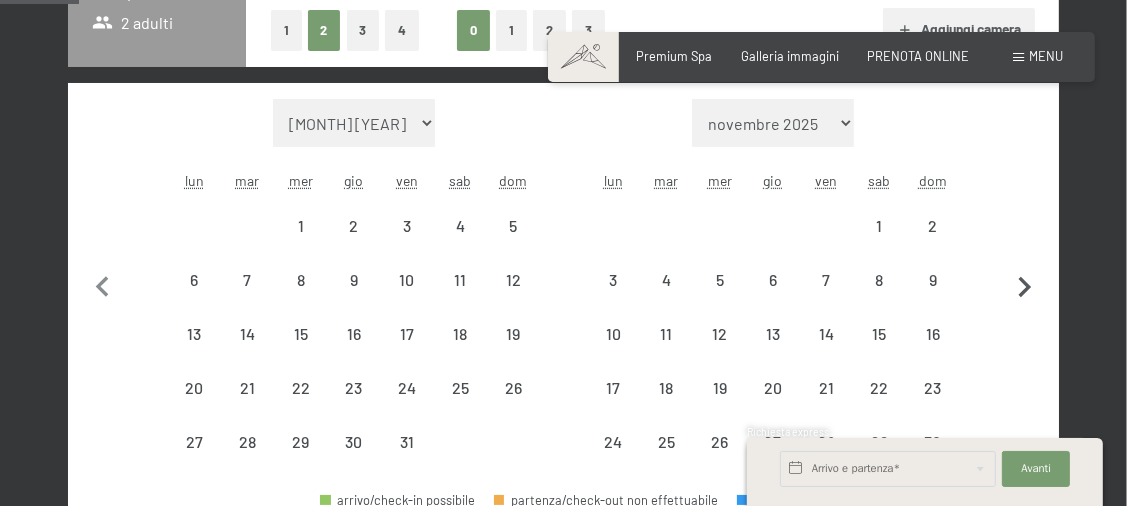 select on "2025-10-01" 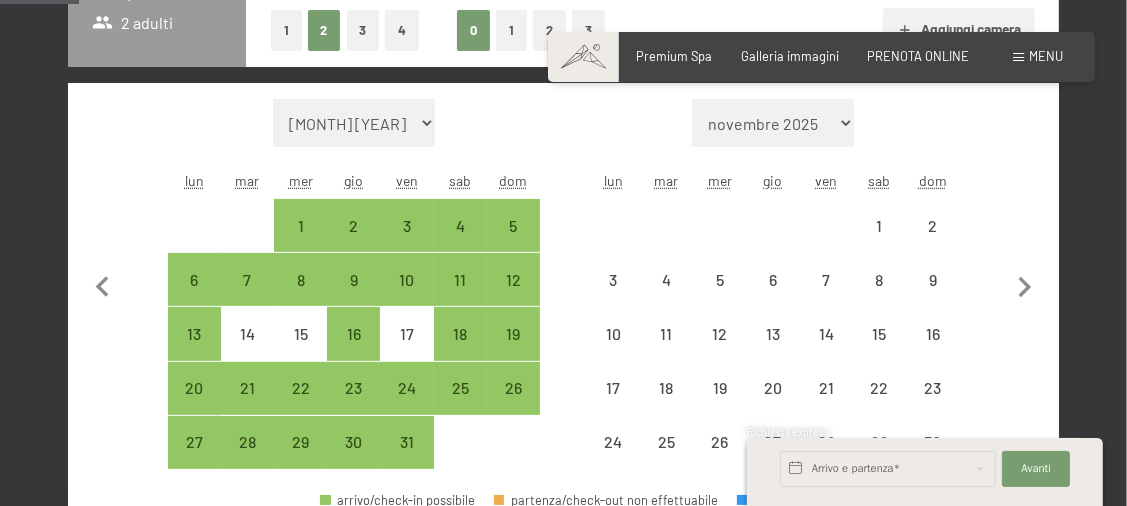 select on "2025-10-01" 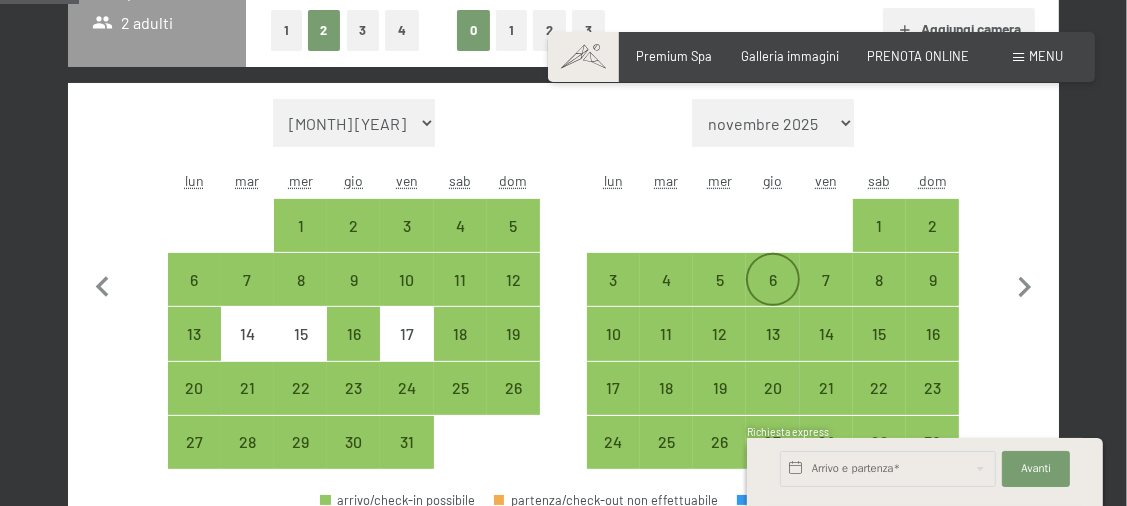 click on "6" at bounding box center [772, 296] 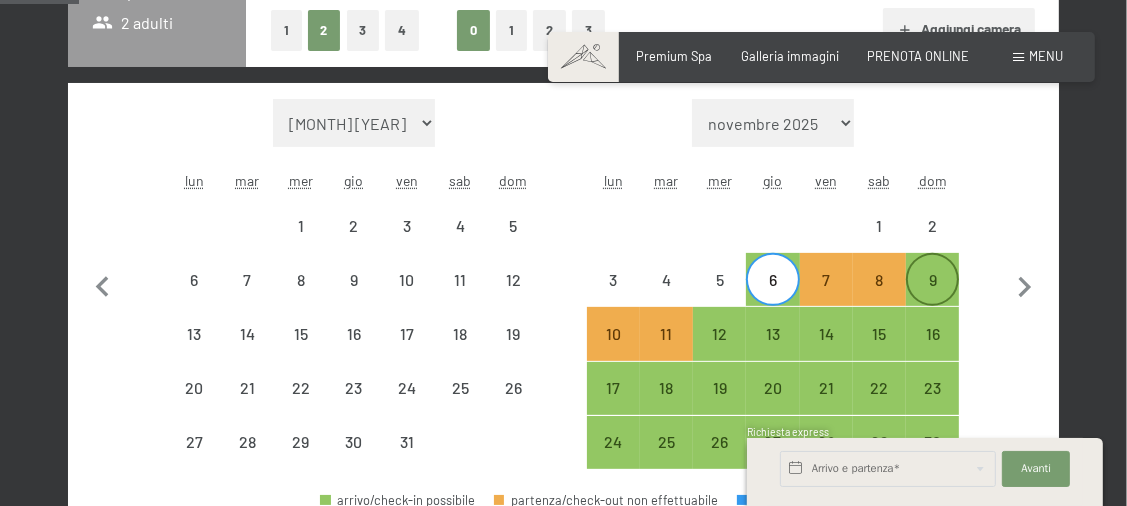 click on "9" at bounding box center (932, 296) 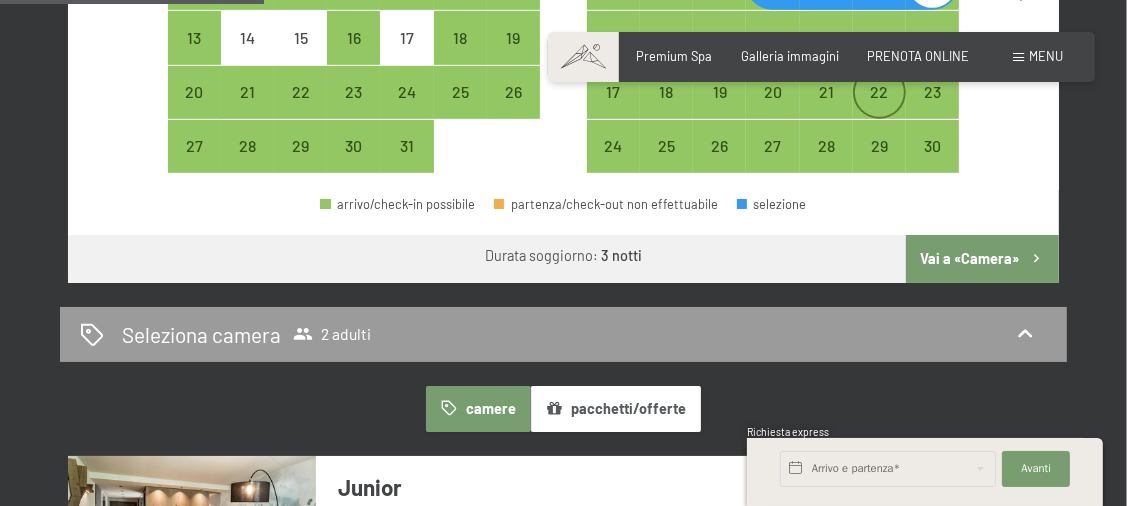 scroll, scrollTop: 800, scrollLeft: 0, axis: vertical 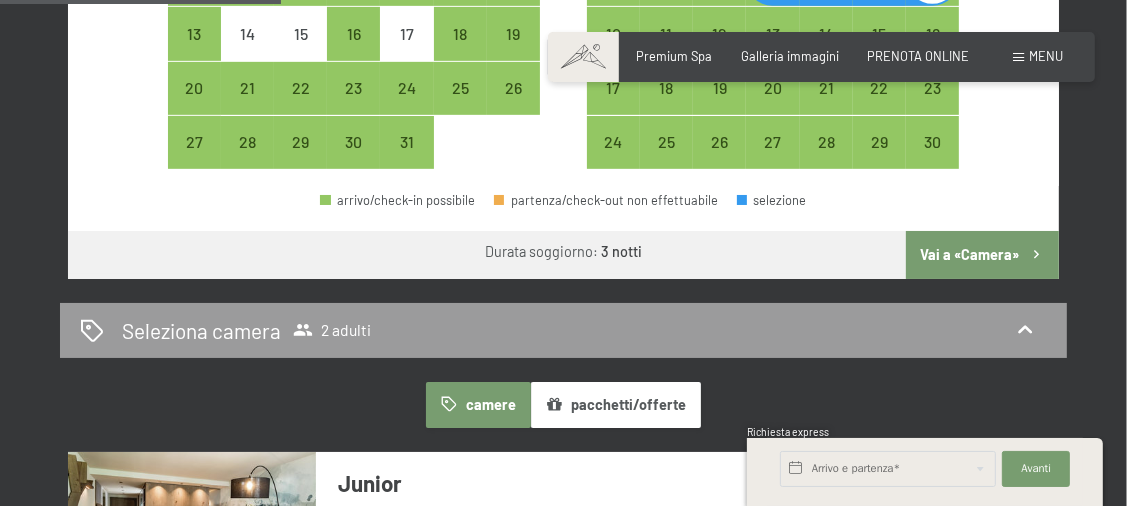 click on "Vai a «Camera»" at bounding box center (982, 255) 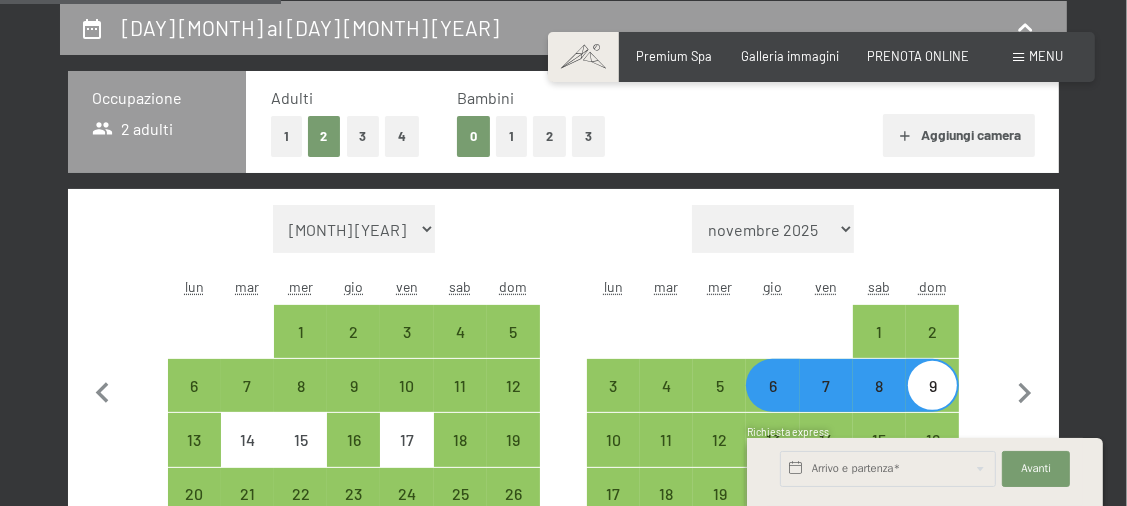 select on "2025-10-01" 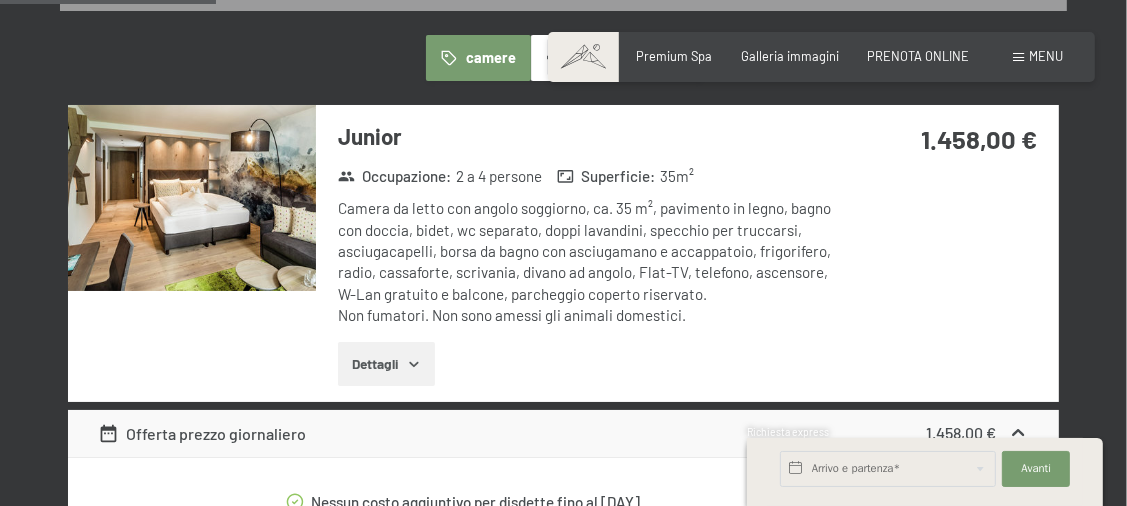 scroll, scrollTop: 494, scrollLeft: 0, axis: vertical 